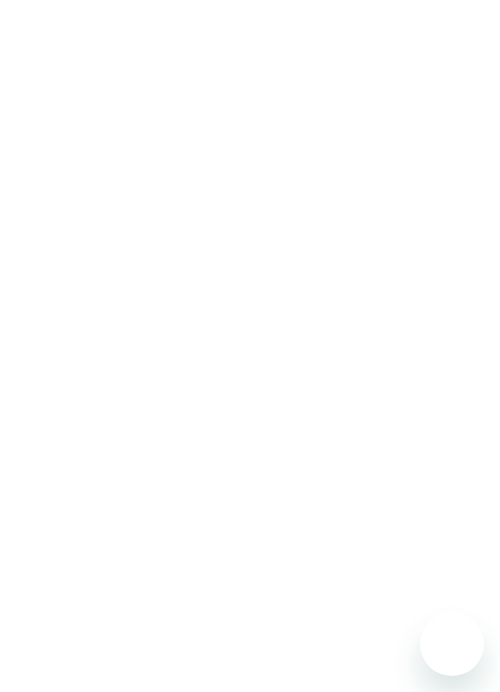 scroll, scrollTop: 0, scrollLeft: 0, axis: both 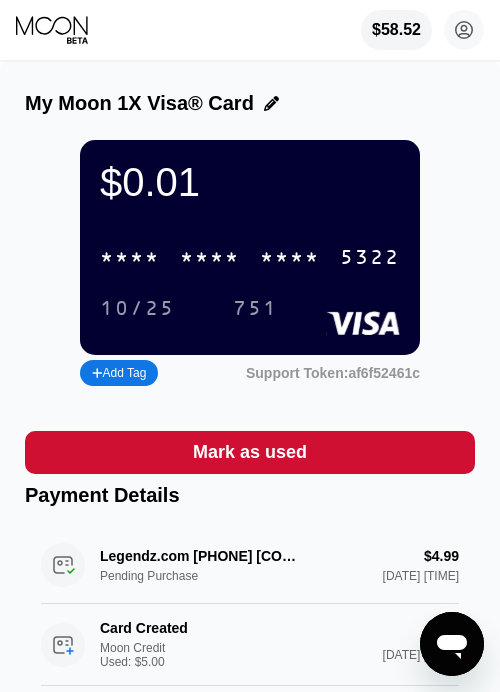 click 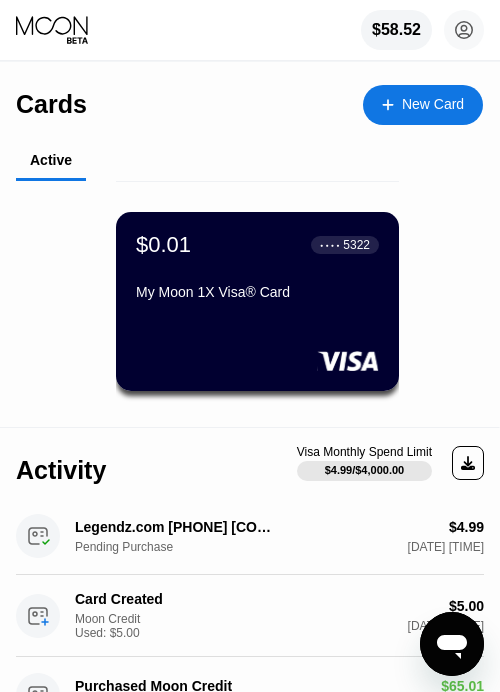 click on "New Card" at bounding box center [433, 104] 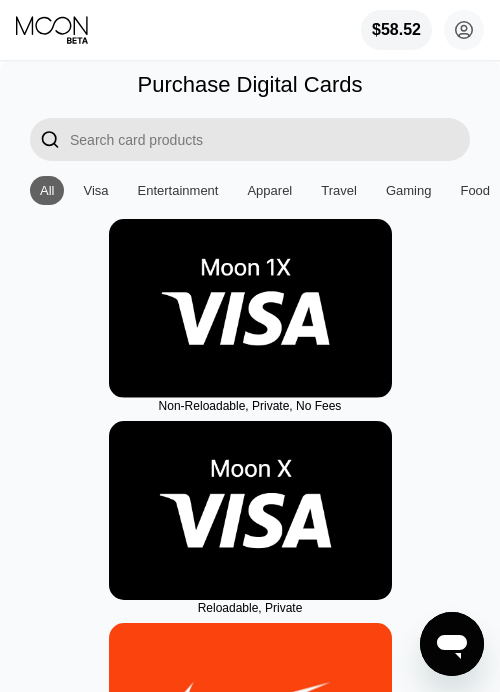 drag, startPoint x: 250, startPoint y: 271, endPoint x: 238, endPoint y: 268, distance: 12.369317 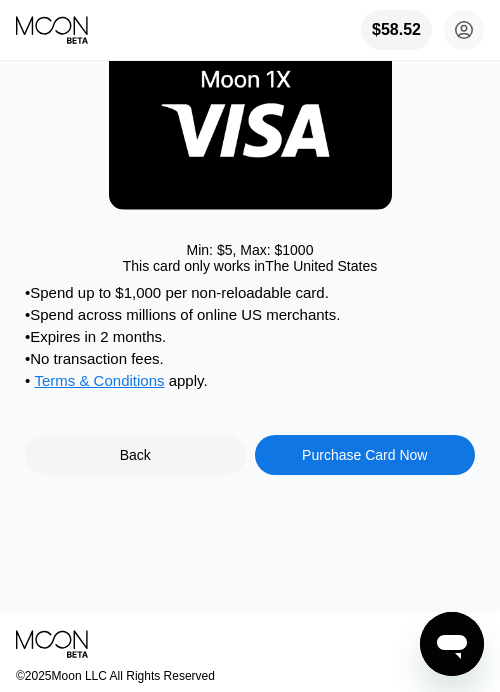 click on "Purchase Card Now" at bounding box center (364, 455) 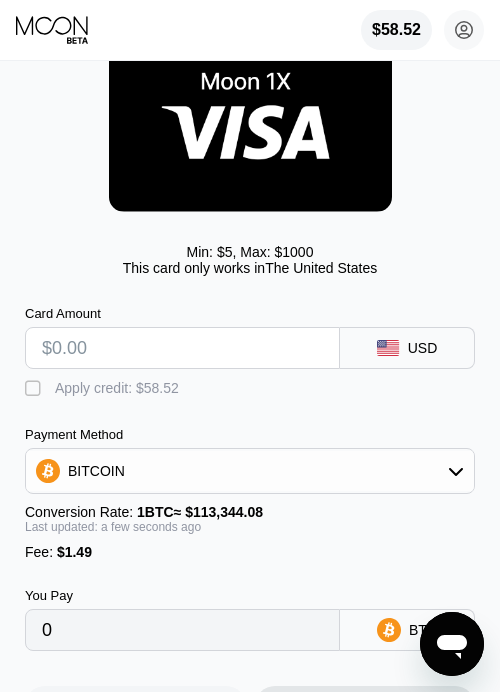 drag, startPoint x: 70, startPoint y: 348, endPoint x: 98, endPoint y: 356, distance: 29.12044 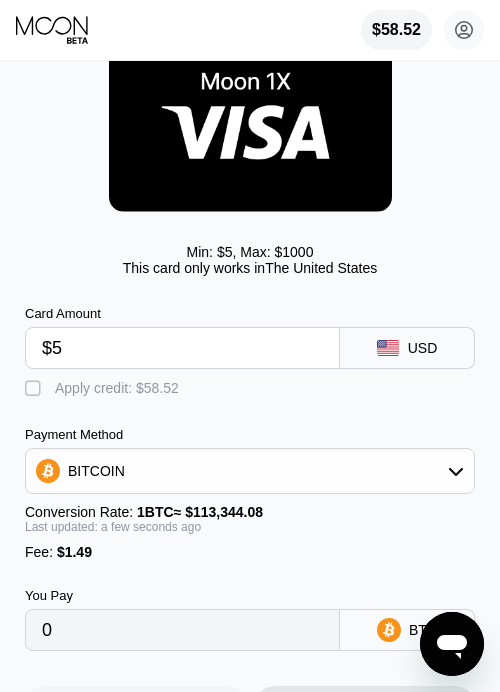 type on "0.00005726" 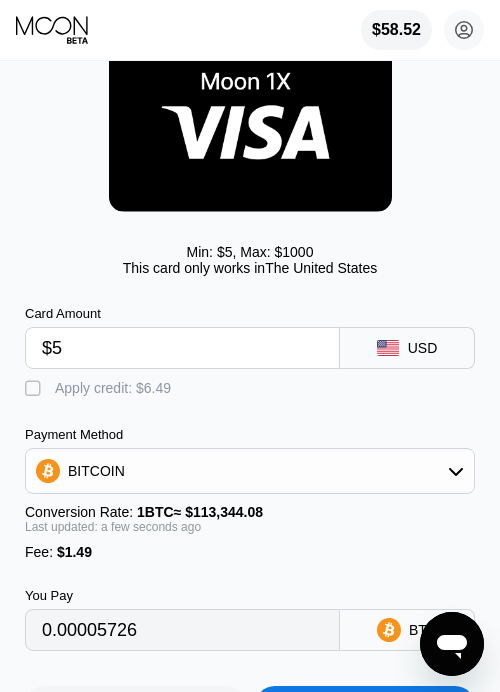 type on "$5" 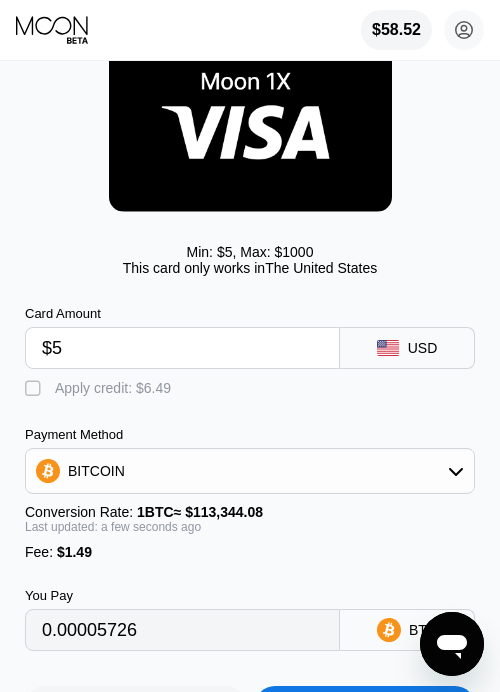 drag, startPoint x: 40, startPoint y: 386, endPoint x: 134, endPoint y: 408, distance: 96.540146 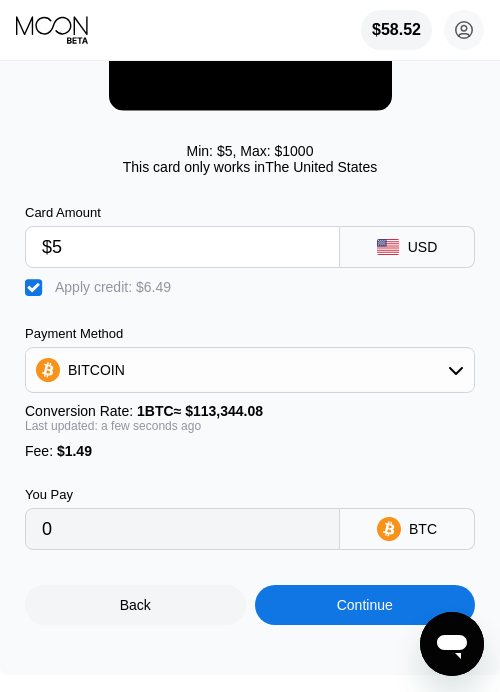 scroll, scrollTop: 229, scrollLeft: 0, axis: vertical 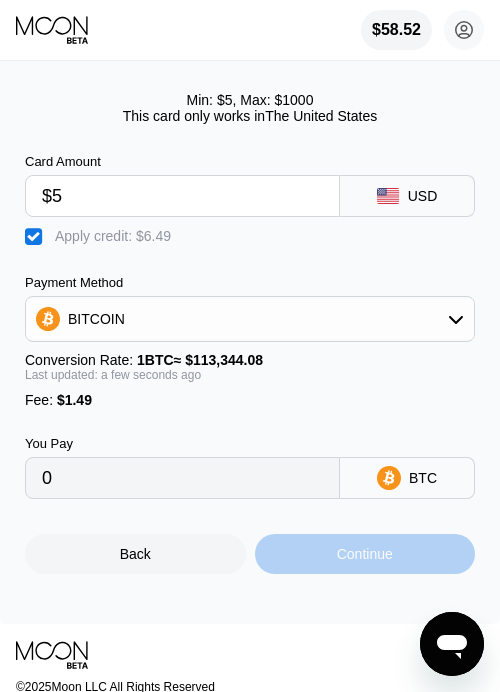 click on "Continue" at bounding box center [365, 554] 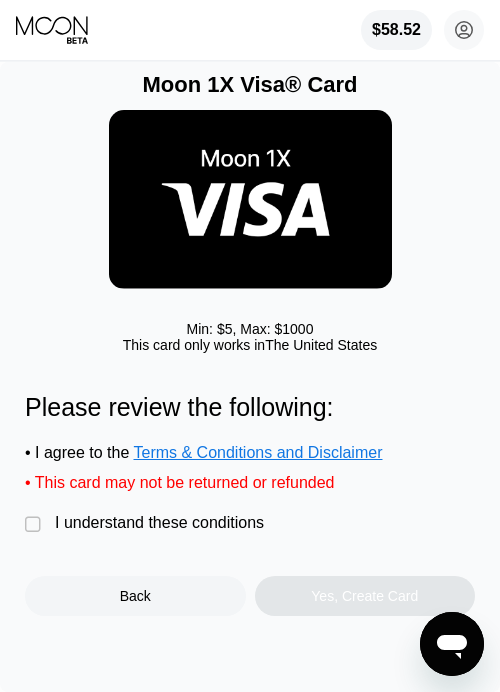 drag, startPoint x: 27, startPoint y: 531, endPoint x: 44, endPoint y: 526, distance: 17.720045 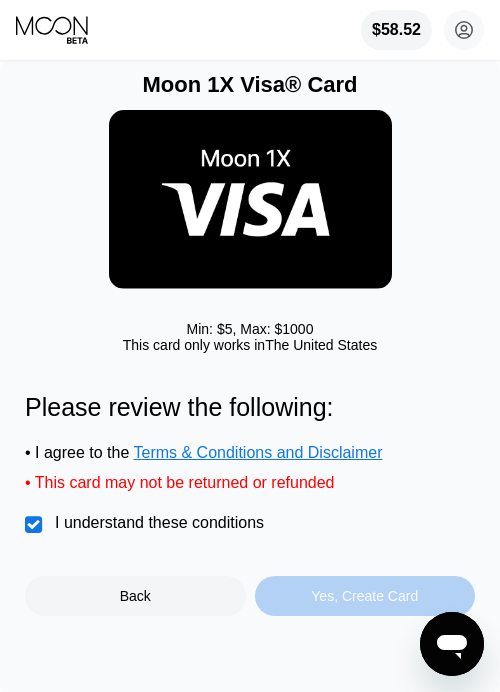 click on "Yes, Create Card" at bounding box center [364, 596] 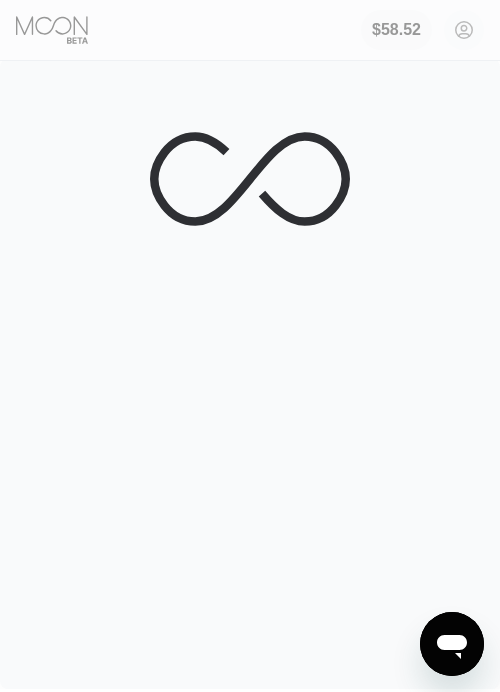 scroll, scrollTop: 0, scrollLeft: 0, axis: both 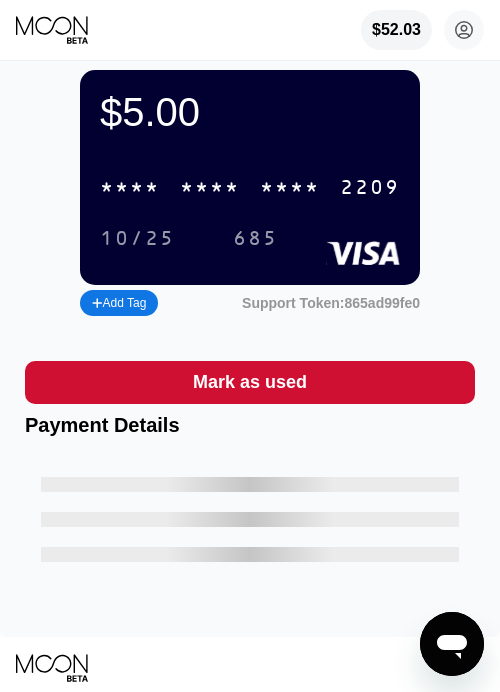 click on "* * * *" at bounding box center (130, 188) 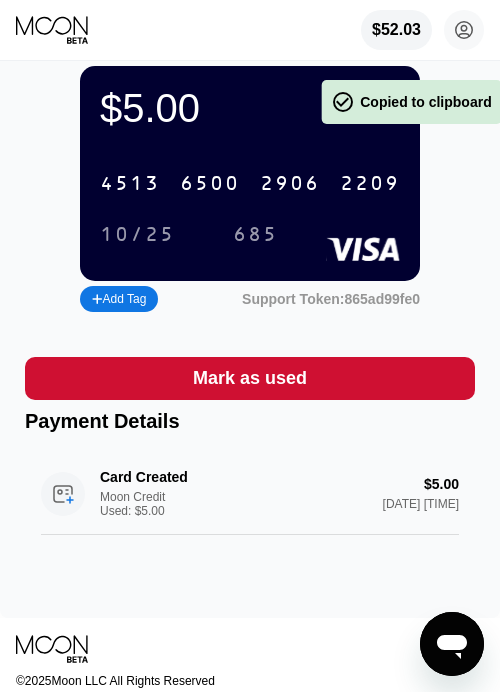 click on "4513" at bounding box center [130, 184] 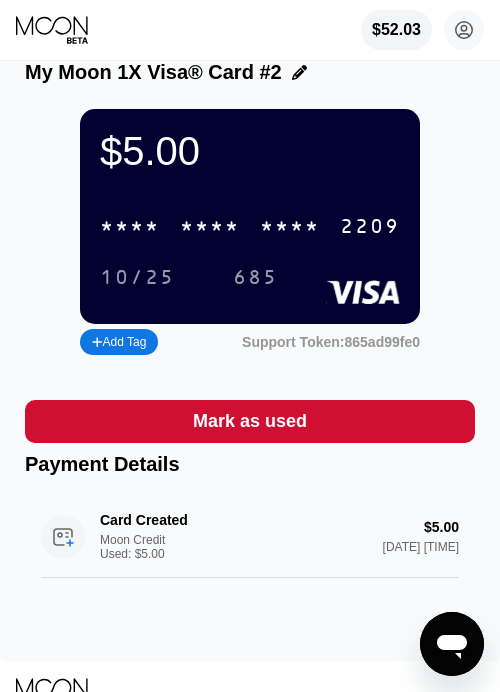 scroll, scrollTop: 29, scrollLeft: 0, axis: vertical 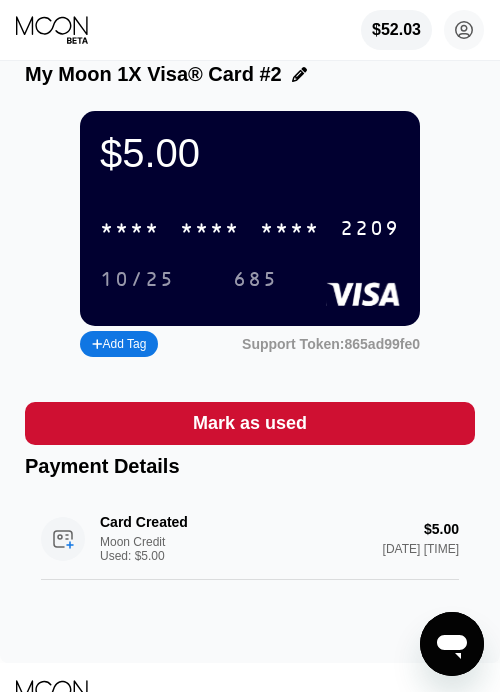 click 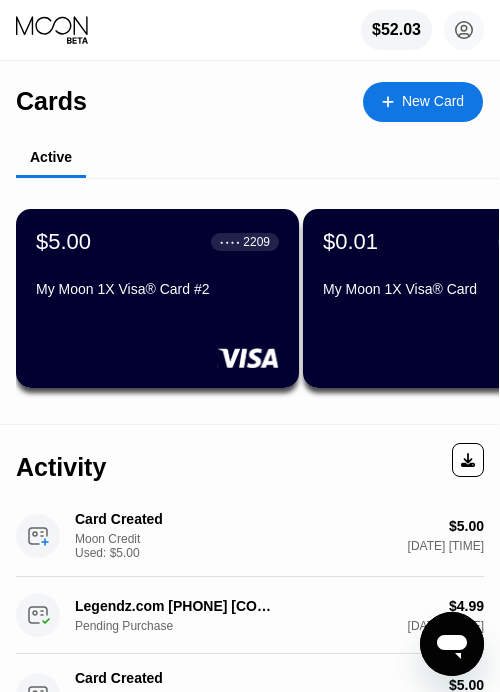 scroll, scrollTop: 6, scrollLeft: 0, axis: vertical 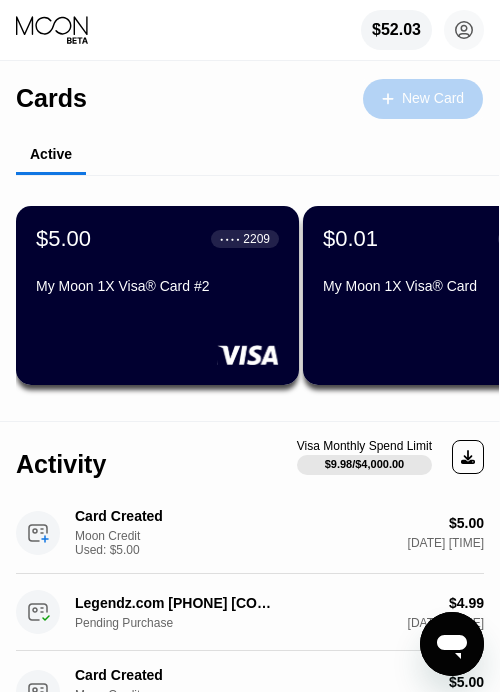 click on "New Card" at bounding box center (433, 98) 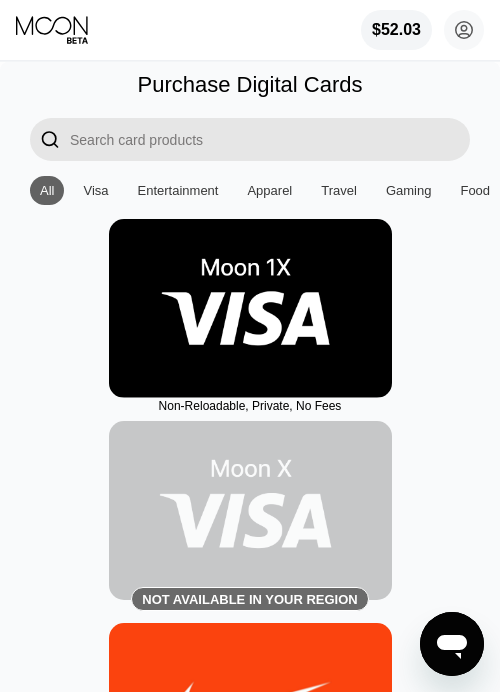 click at bounding box center [250, 308] 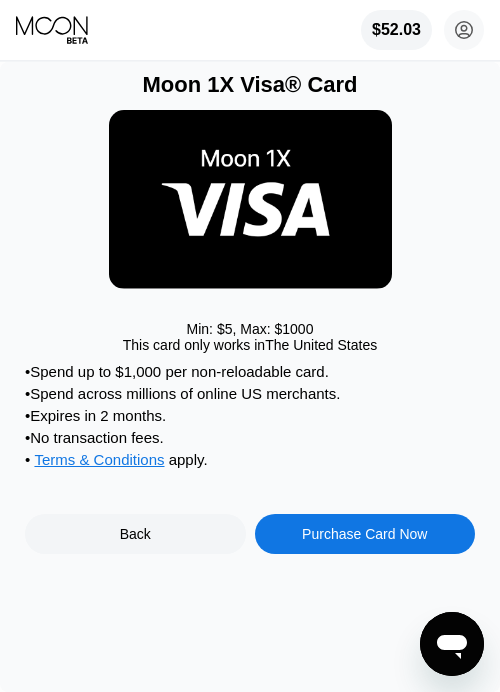 click on "Purchase Card Now" at bounding box center [364, 534] 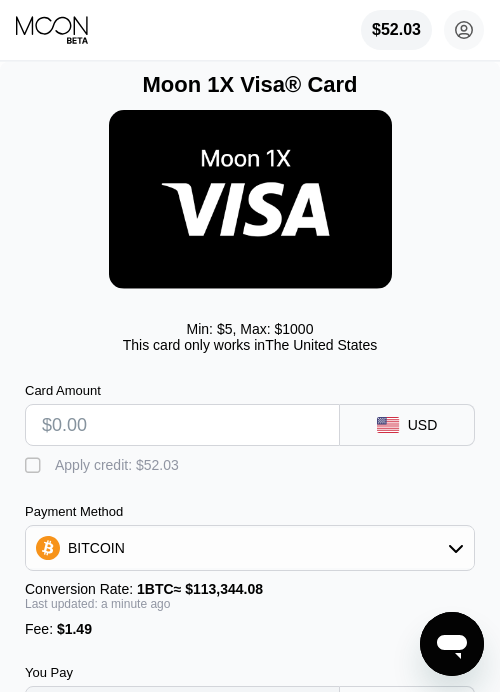click at bounding box center [182, 425] 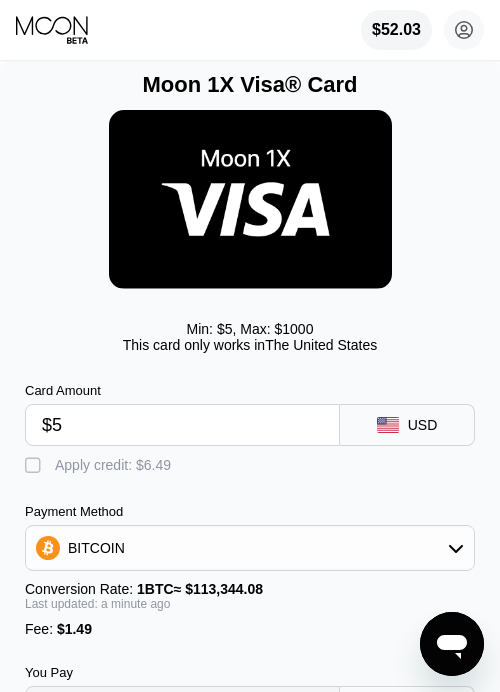 type on "0.00005726" 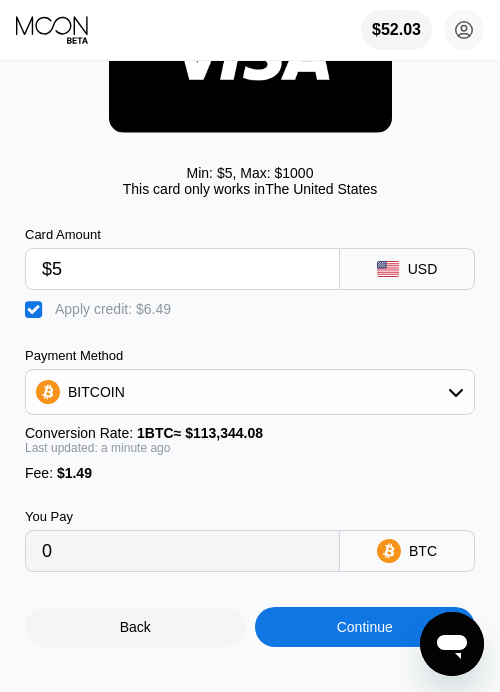 scroll, scrollTop: 154, scrollLeft: 0, axis: vertical 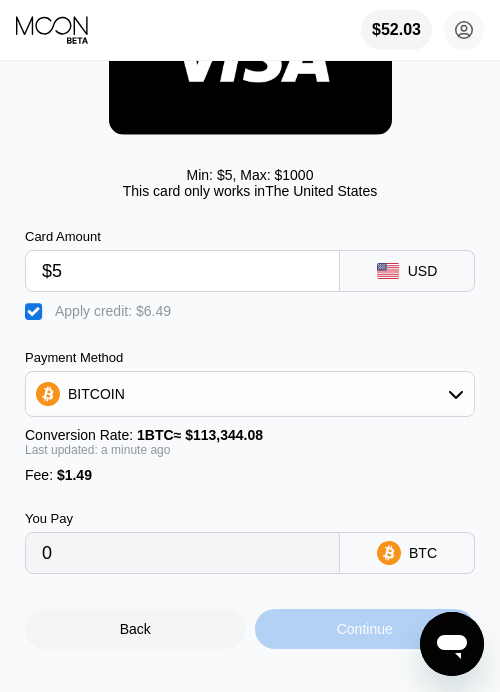 click on "Continue" at bounding box center (365, 629) 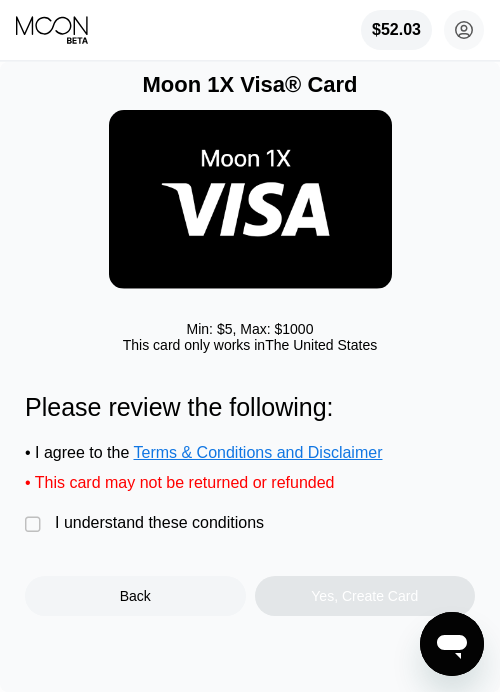 click on "" at bounding box center (35, 525) 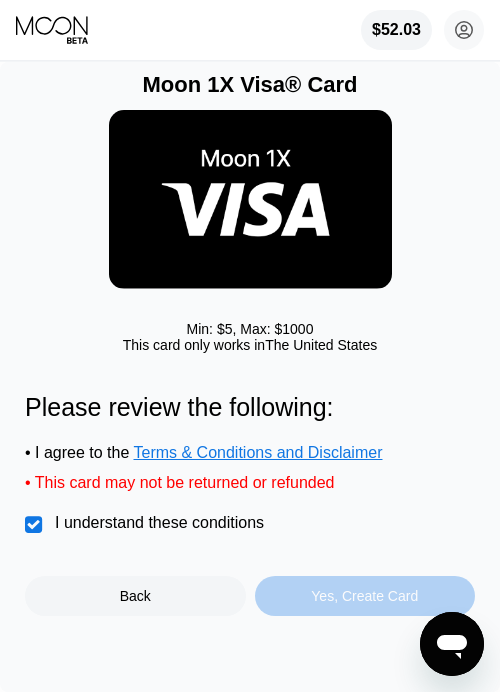 click on "Yes, Create Card" at bounding box center [365, 596] 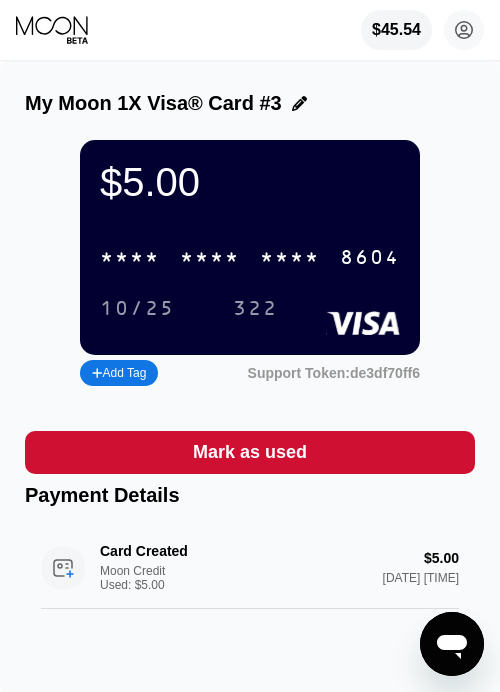 click on "* * * *" at bounding box center [210, 258] 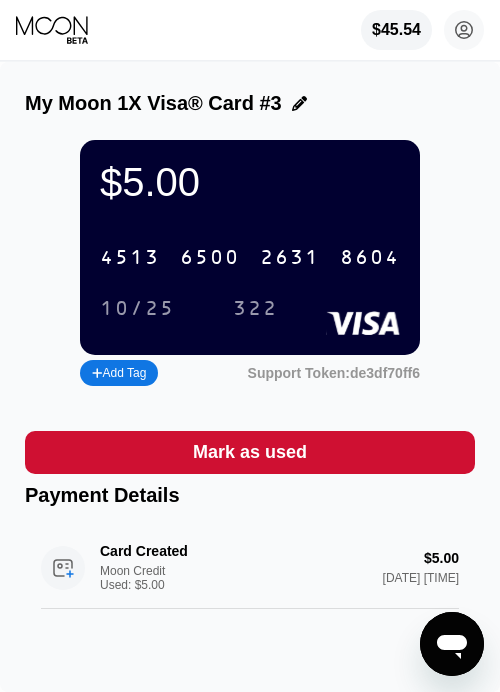 click on "$45.54 [EMAIL]  Home Settings Support Careers About Us Log out Privacy policy Terms" at bounding box center (250, 30) 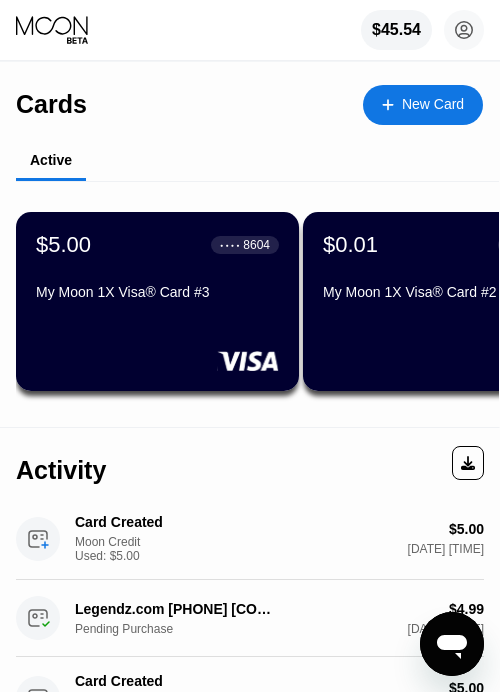 click on "New Card" at bounding box center (433, 104) 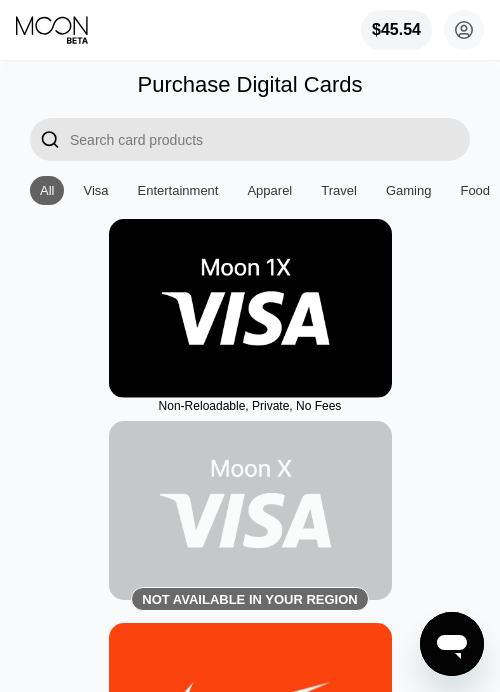 drag, startPoint x: 181, startPoint y: 263, endPoint x: 203, endPoint y: 262, distance: 22.022715 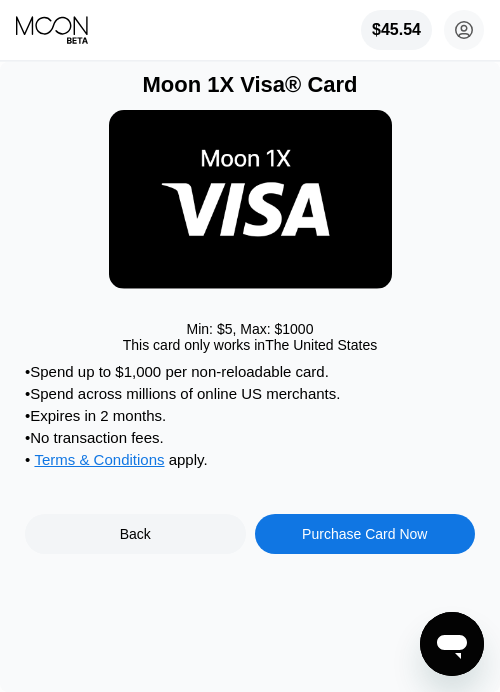 click on "Purchase Card Now" at bounding box center [365, 534] 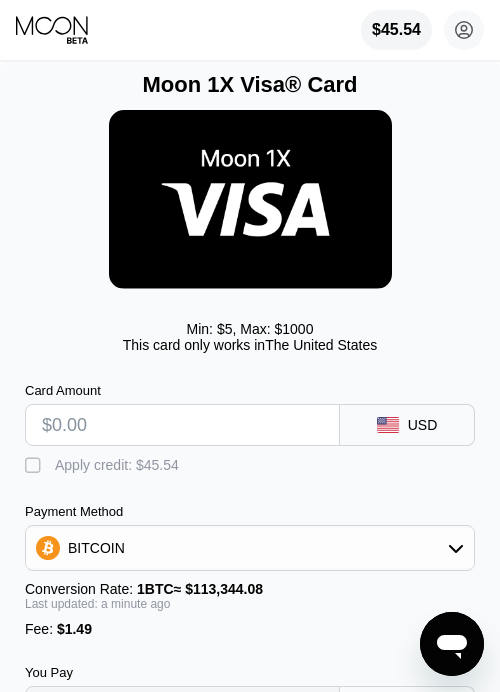 click at bounding box center [182, 425] 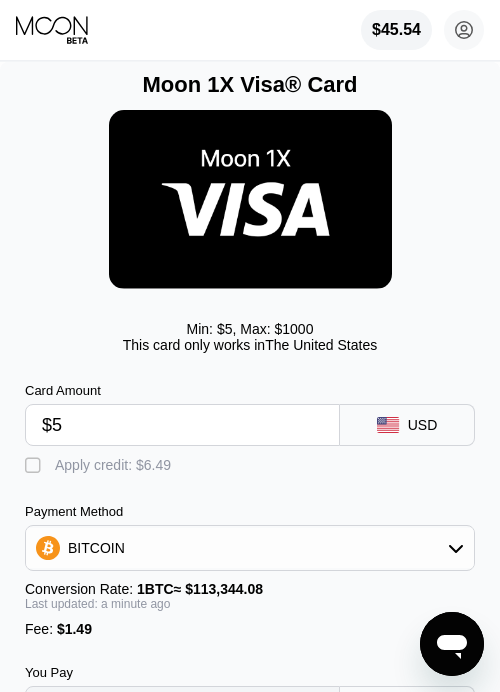 type on "0.00005726" 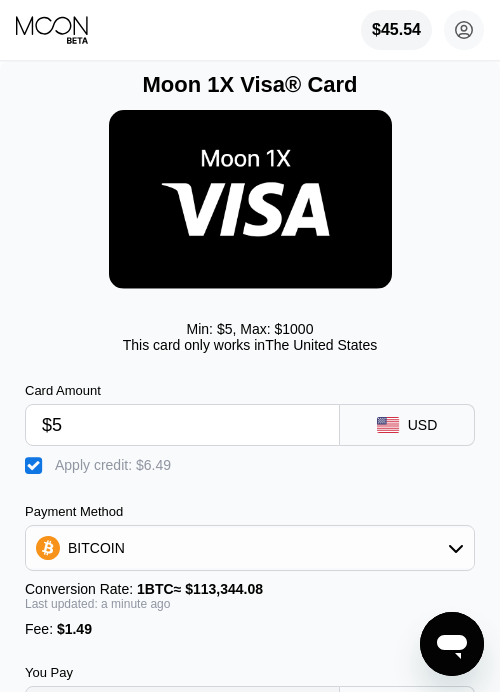 type on "0" 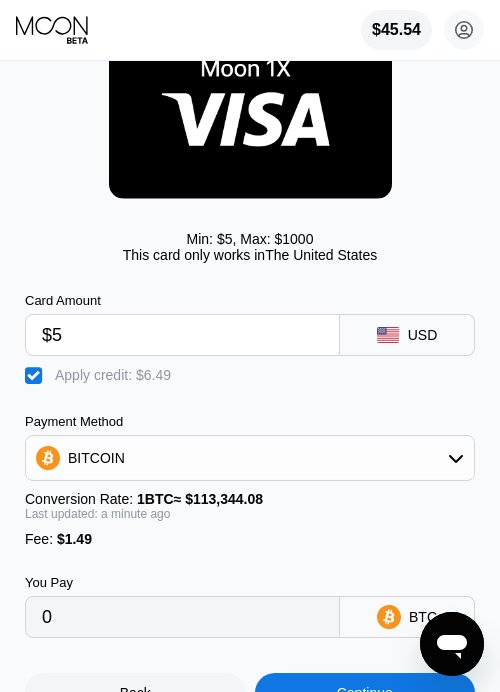 scroll, scrollTop: 157, scrollLeft: 0, axis: vertical 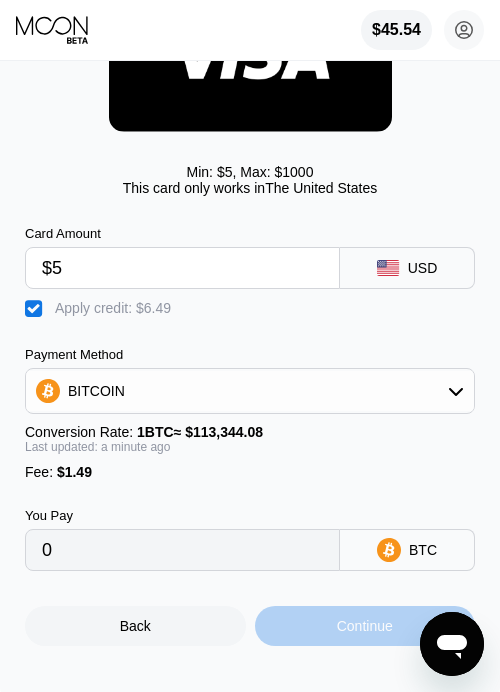 click on "Continue" at bounding box center (365, 626) 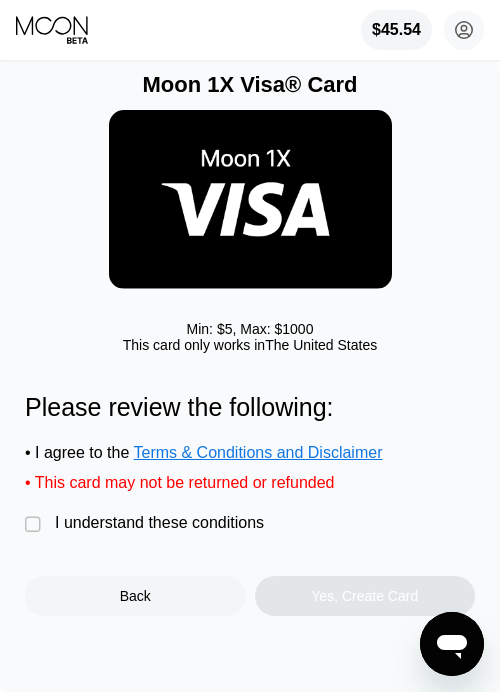 drag, startPoint x: 29, startPoint y: 522, endPoint x: 59, endPoint y: 525, distance: 30.149628 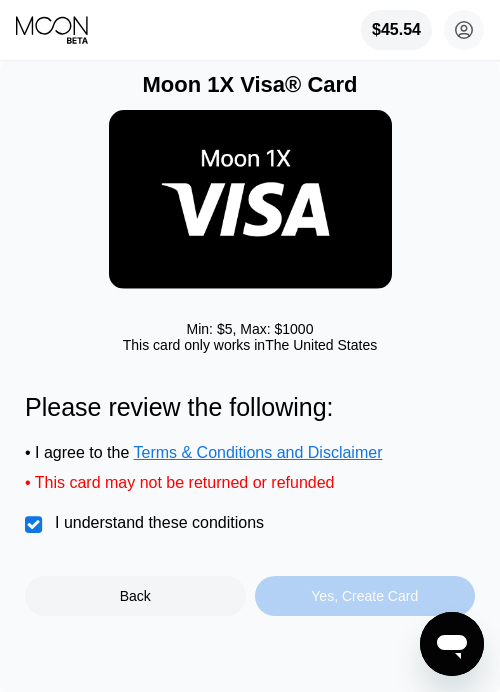 click on "Yes, Create Card" at bounding box center (364, 596) 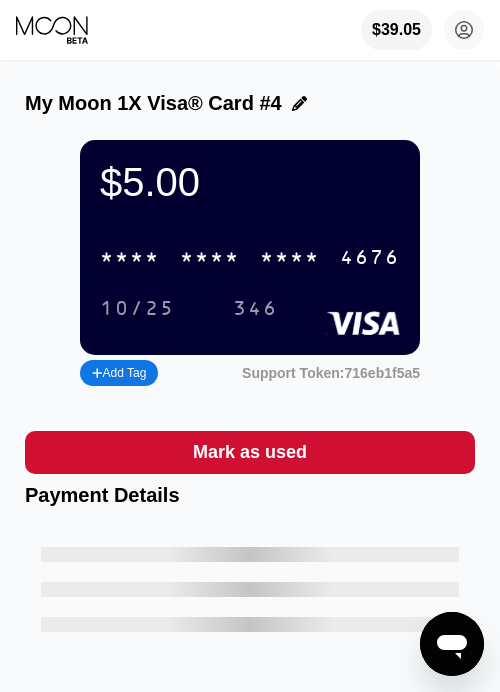 scroll, scrollTop: 0, scrollLeft: 0, axis: both 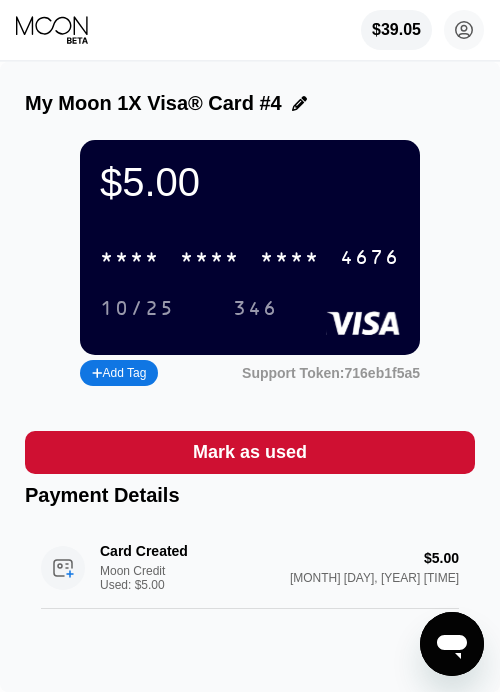 click on "* * * *" at bounding box center [130, 258] 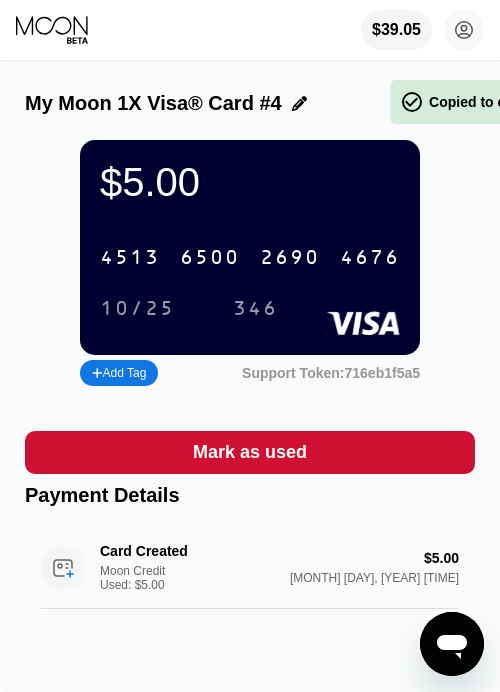 click on "4513" at bounding box center (130, 258) 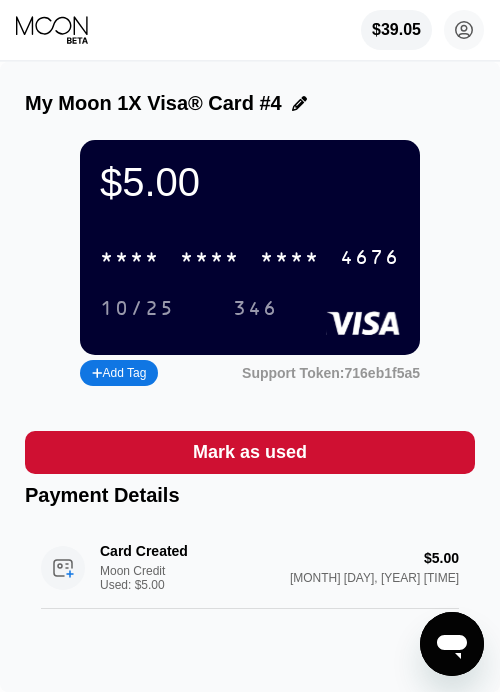 click 